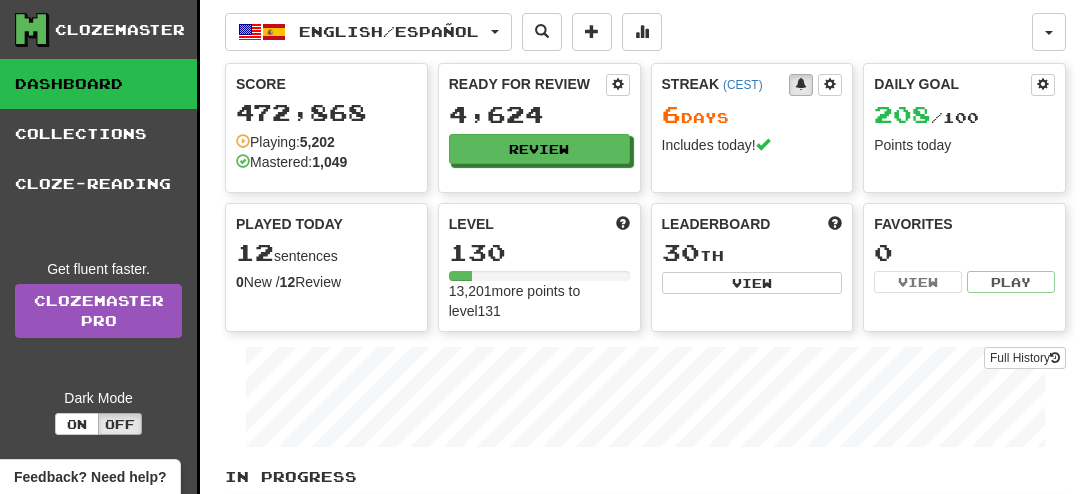 scroll, scrollTop: 0, scrollLeft: 0, axis: both 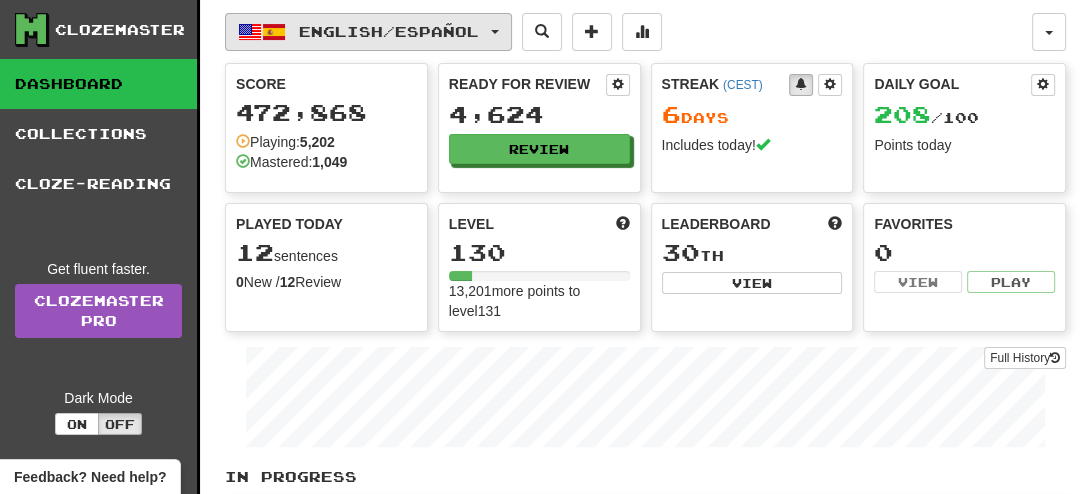 click on "English  /  Español" at bounding box center [389, 31] 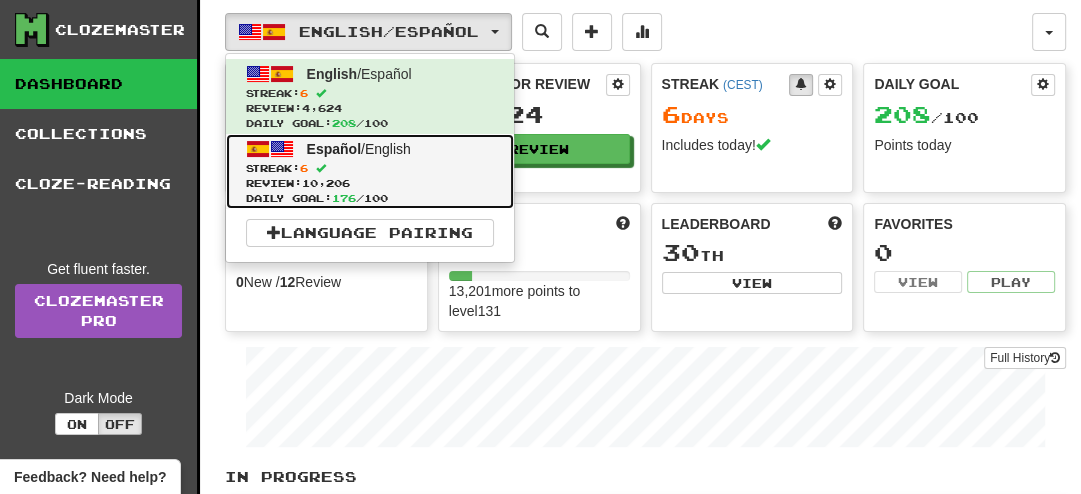 click on "Español  /  English" at bounding box center [359, 149] 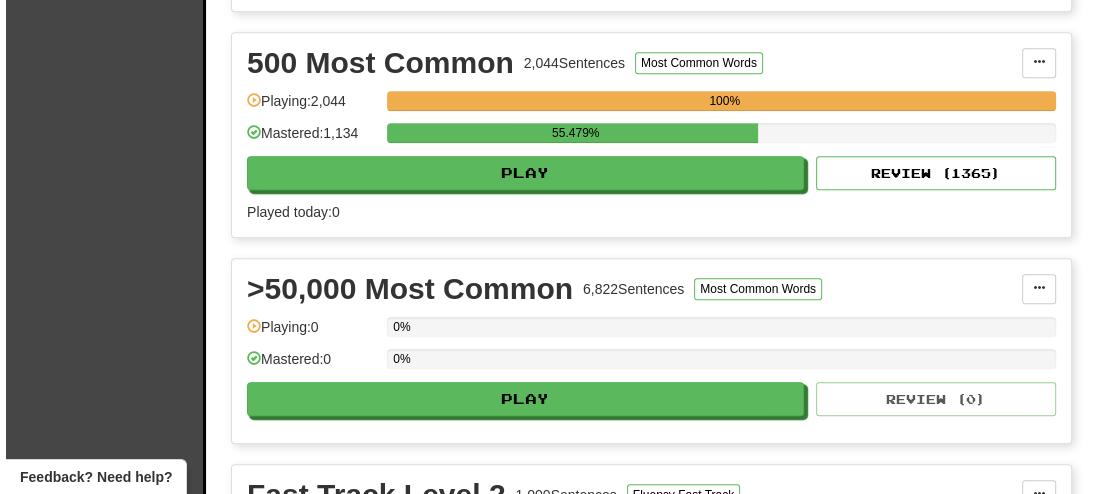 scroll, scrollTop: 898, scrollLeft: 0, axis: vertical 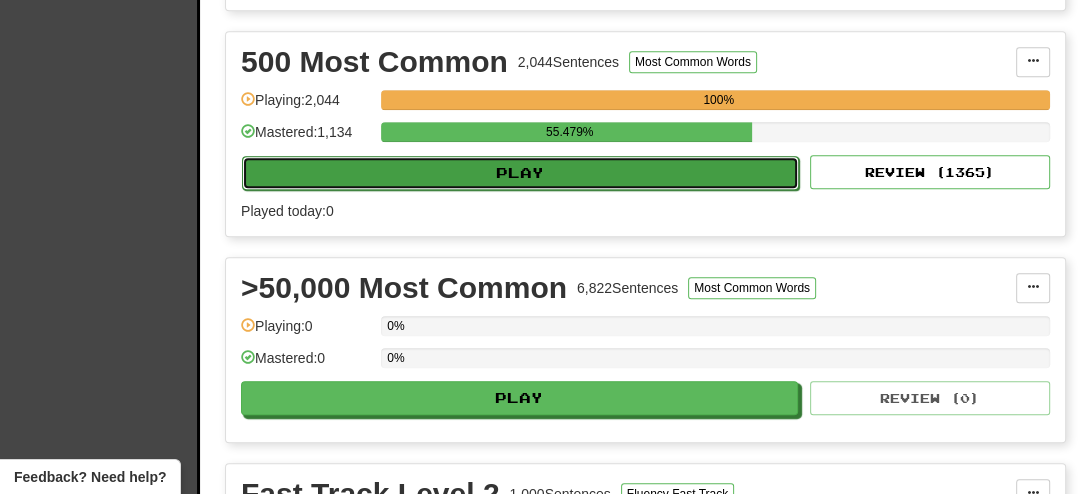 click on "Play" at bounding box center (520, 173) 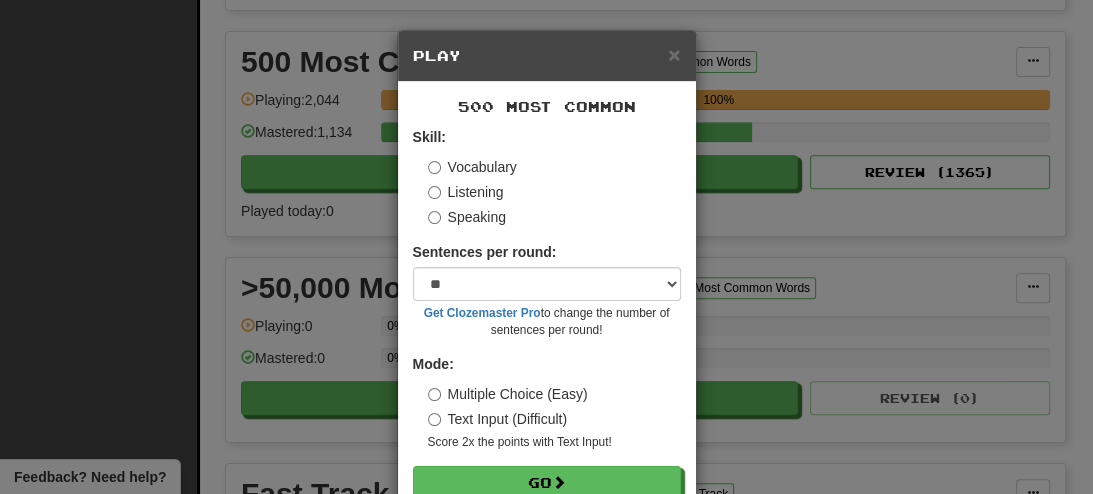 scroll, scrollTop: 52, scrollLeft: 0, axis: vertical 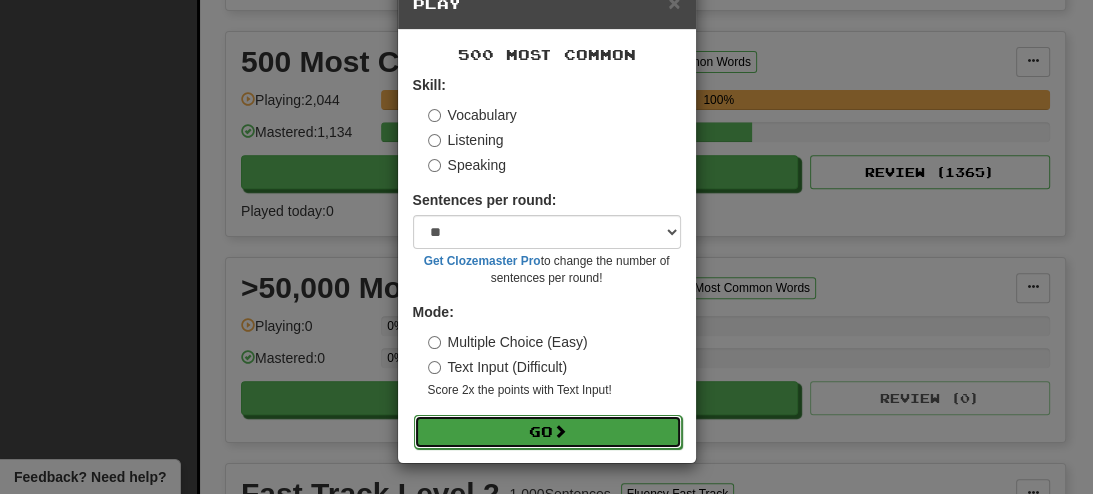 click on "Go" at bounding box center (548, 432) 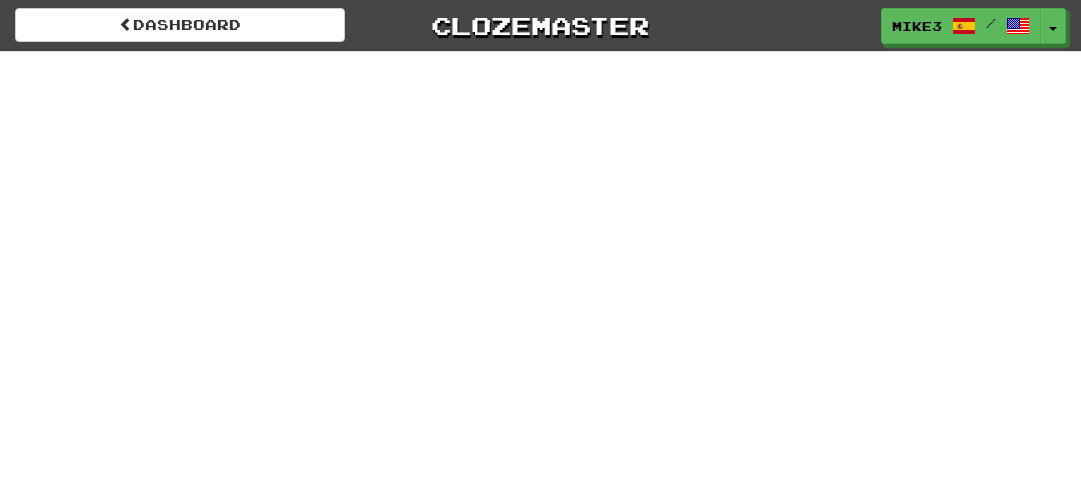 scroll, scrollTop: 0, scrollLeft: 0, axis: both 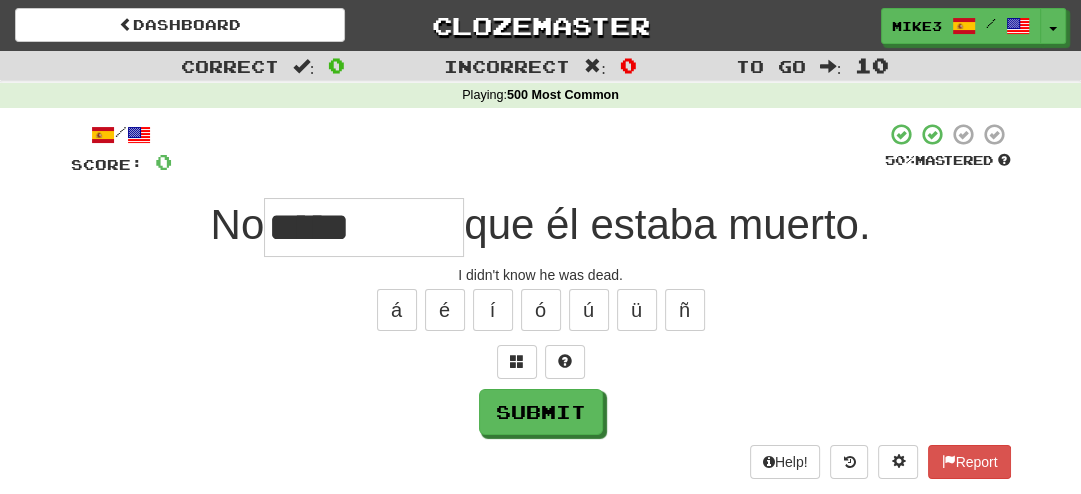 type on "*****" 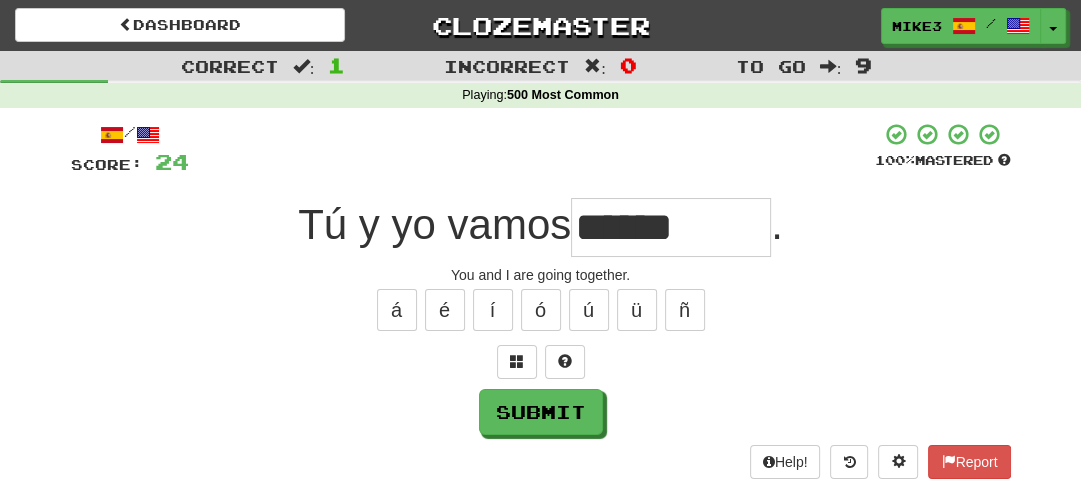 type on "******" 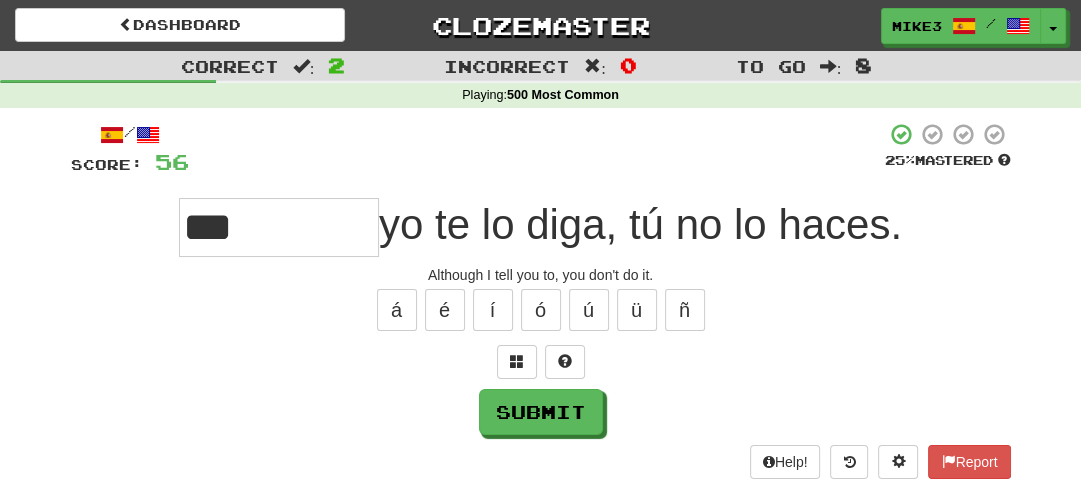 type on "******" 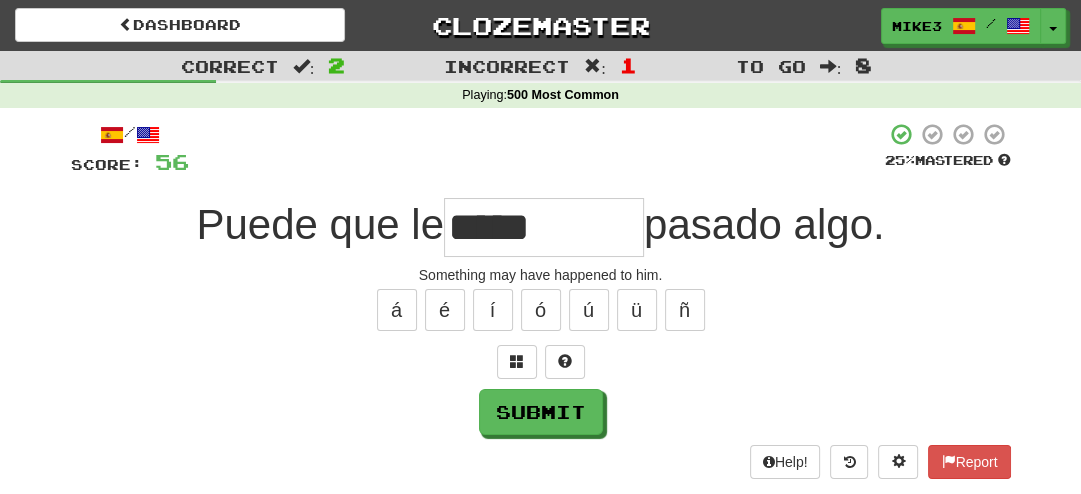 type on "****" 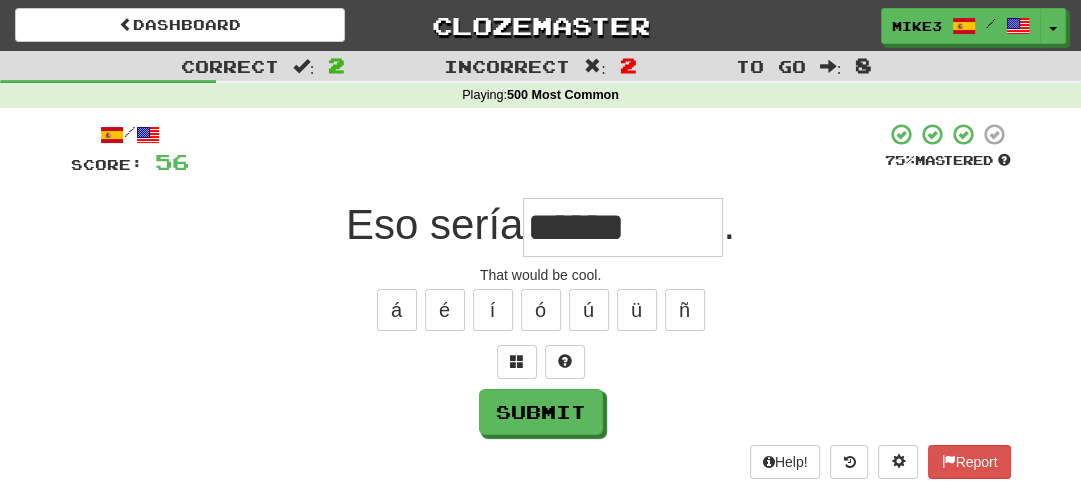 type on "******" 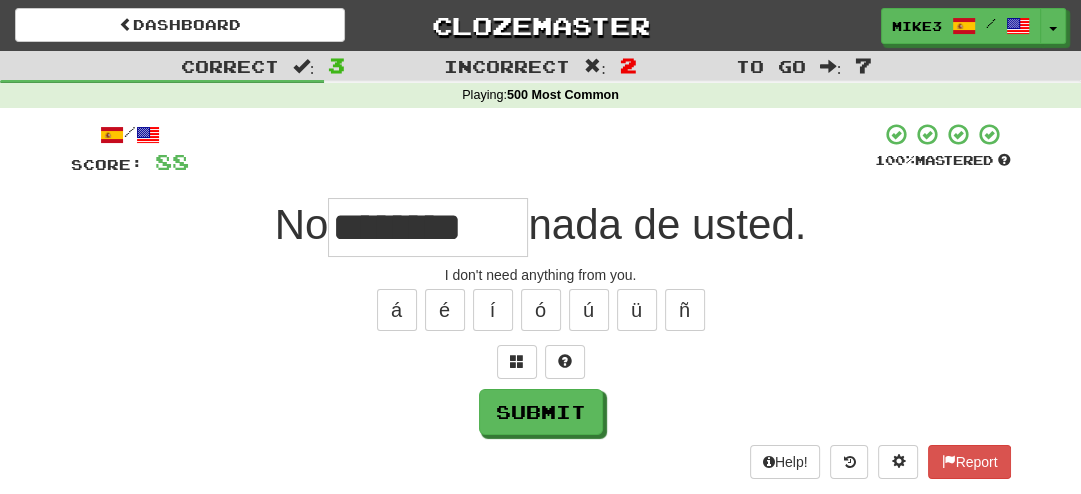 type on "********" 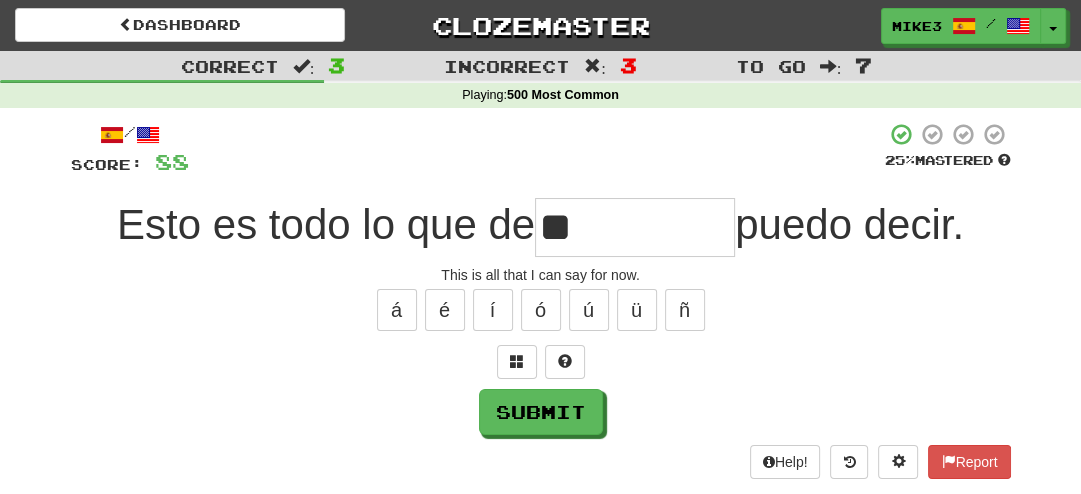 type on "*" 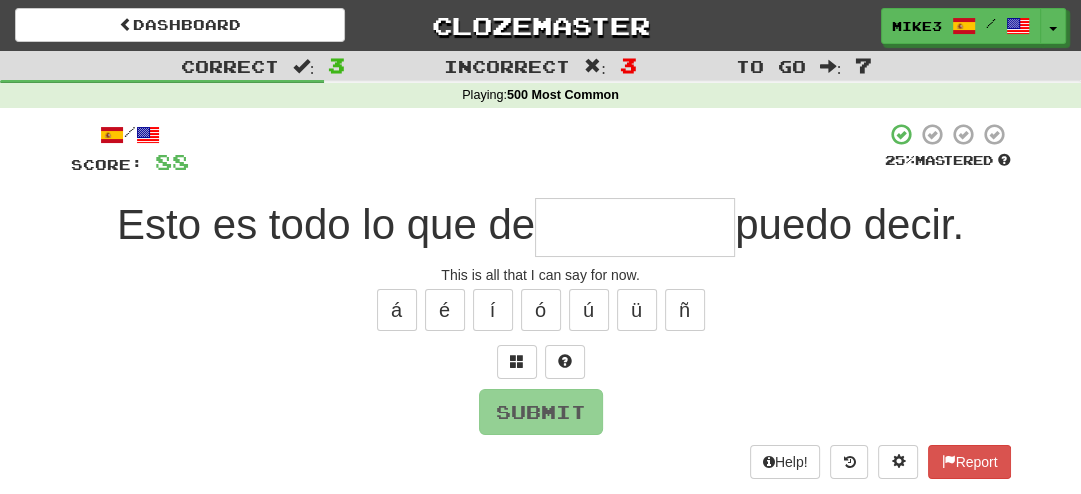 type on "*******" 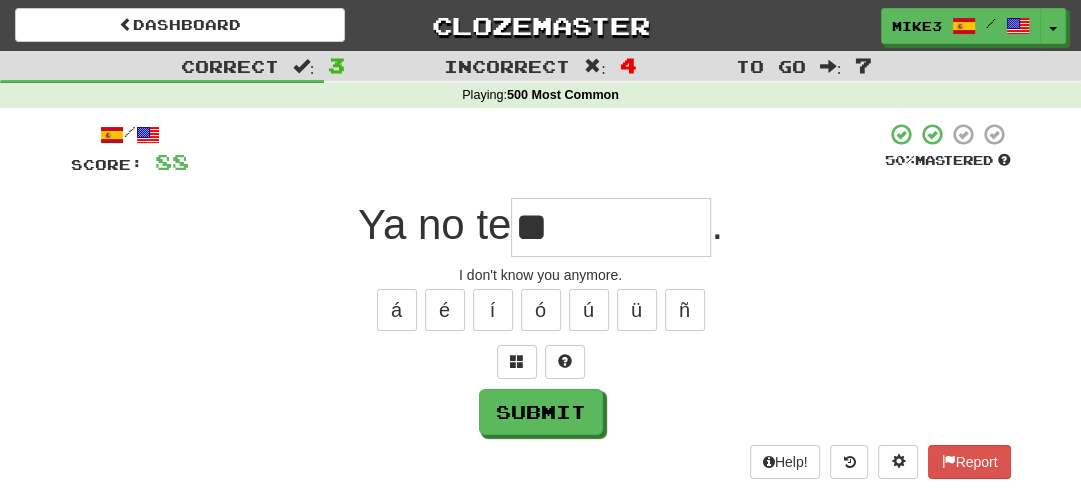 type on "*" 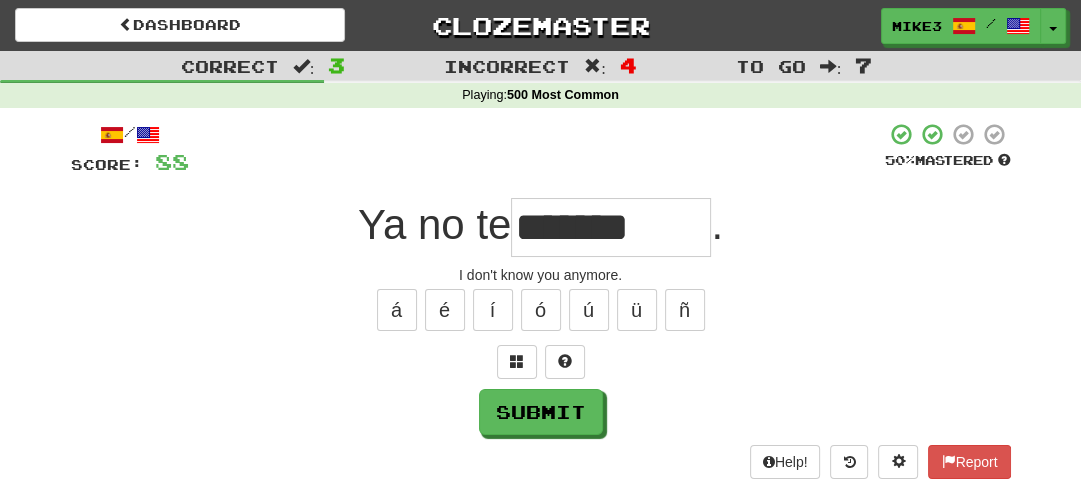 type on "*******" 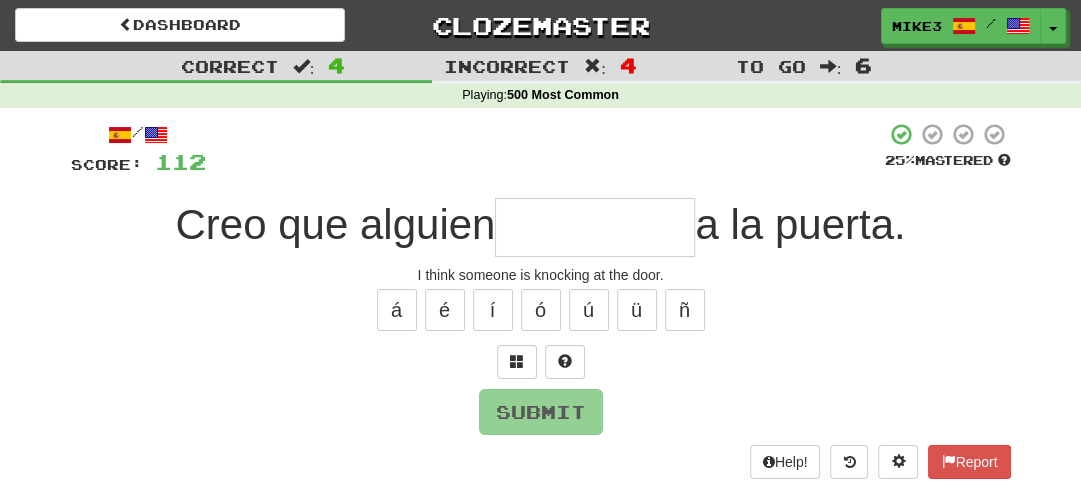 type on "*****" 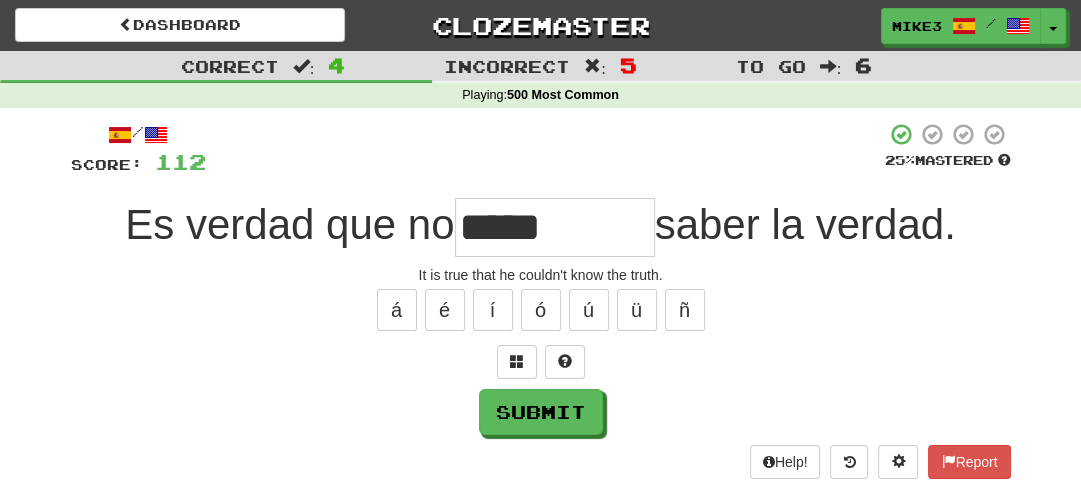 type on "*****" 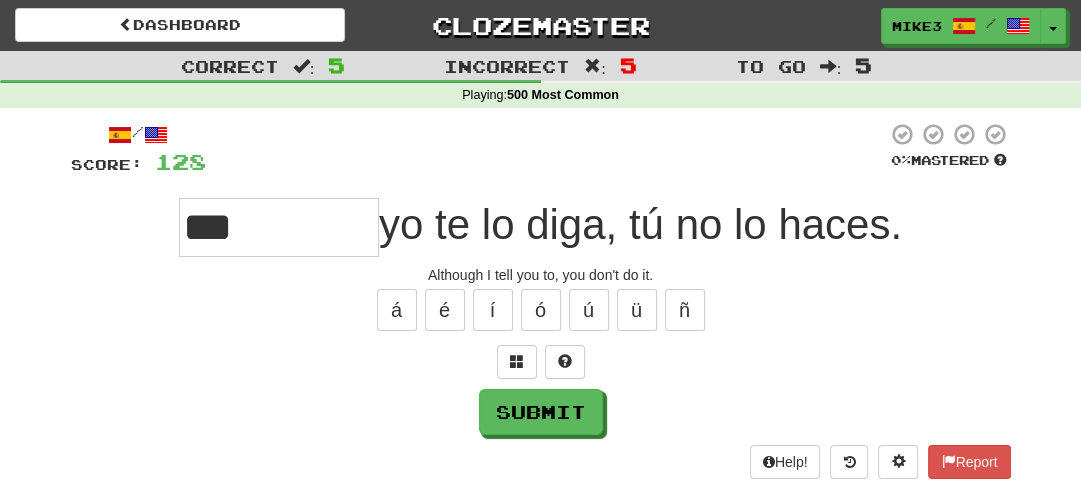 type on "******" 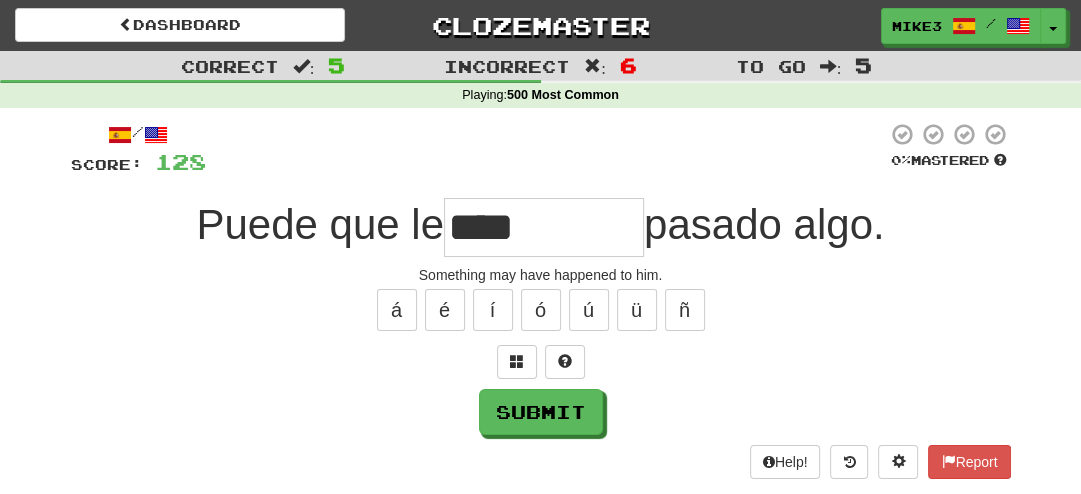 type on "****" 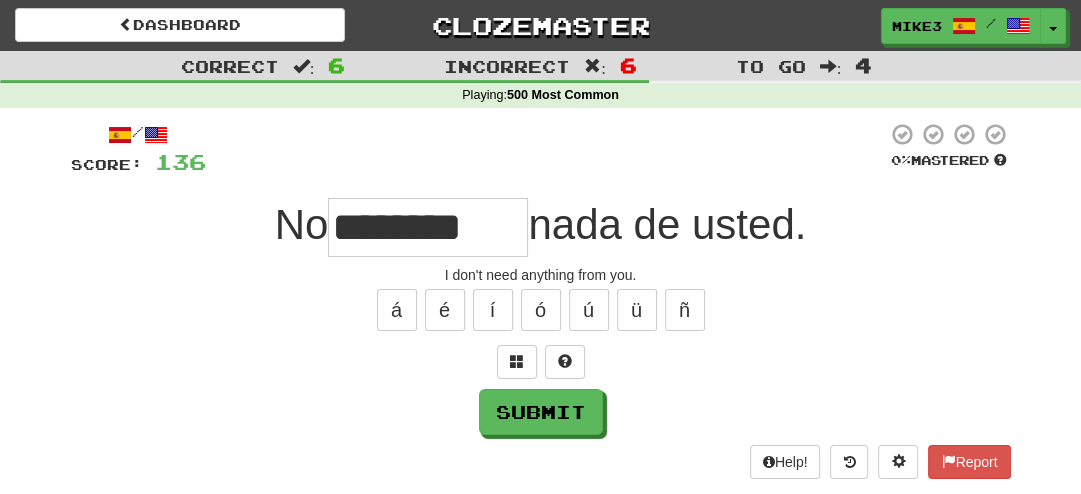 type on "********" 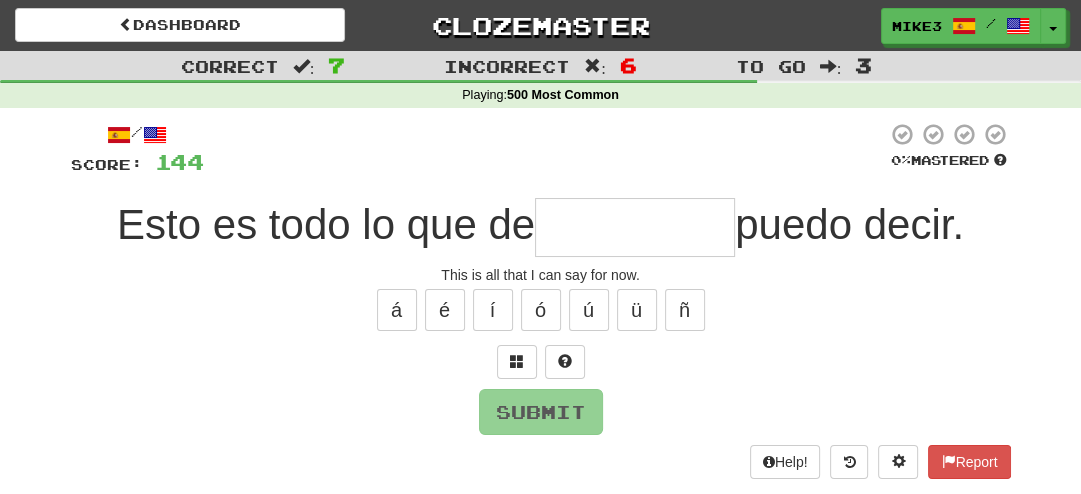 type on "*******" 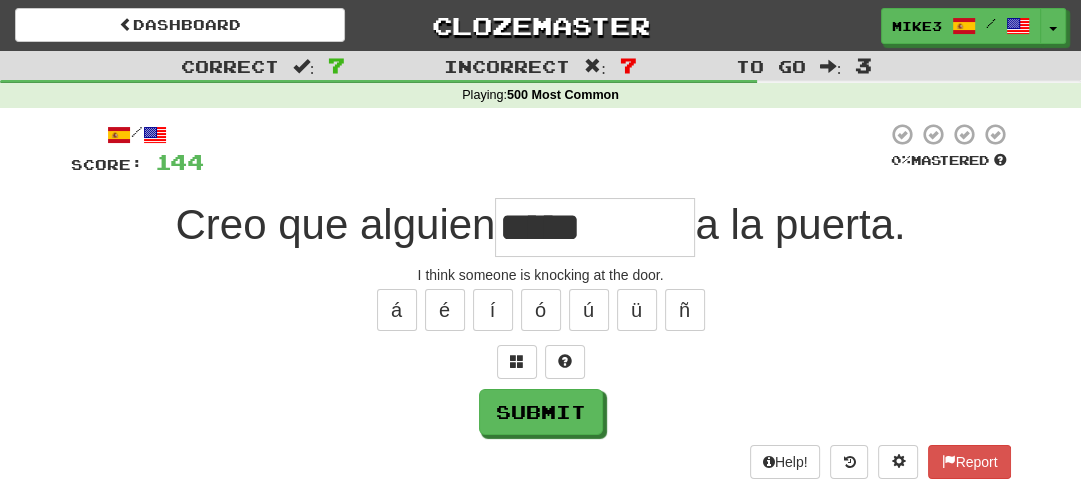 type on "*****" 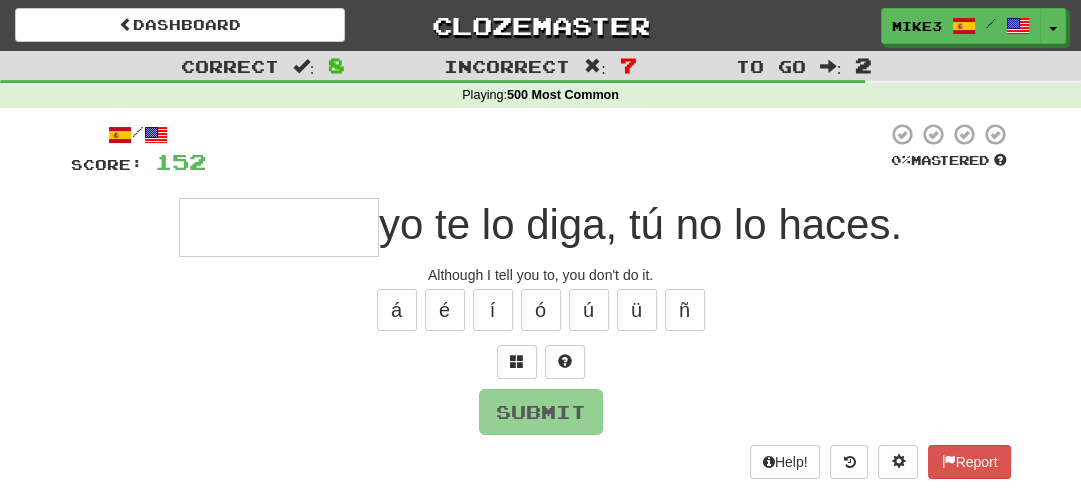 type on "******" 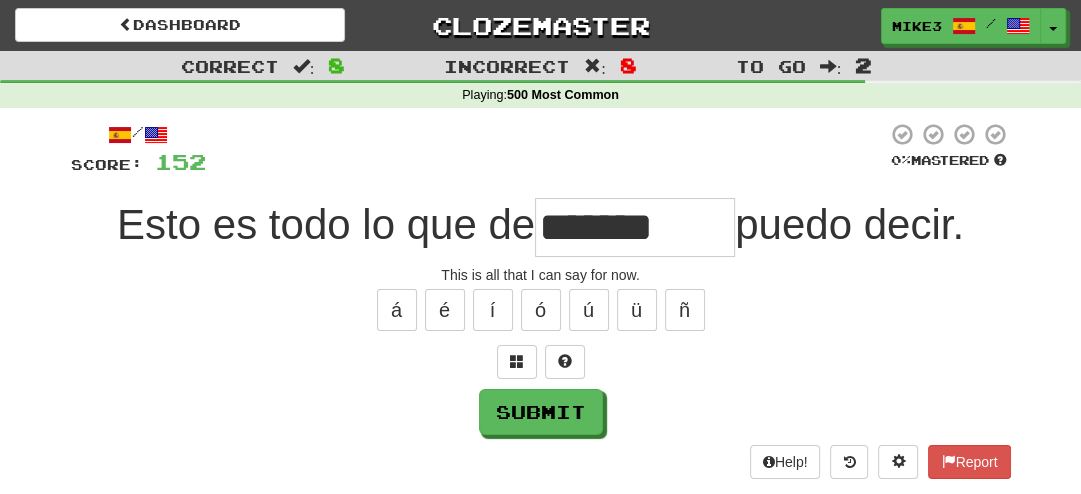 type on "*******" 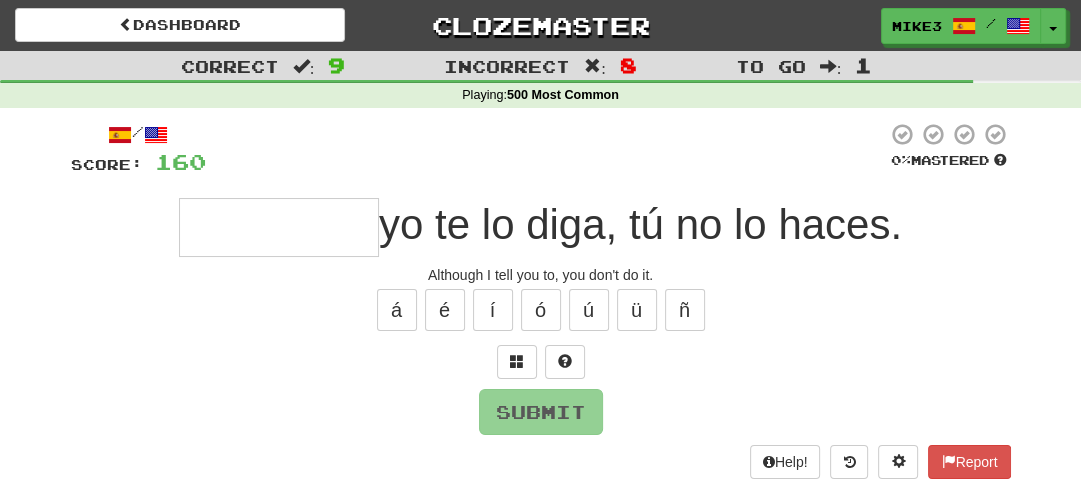type on "******" 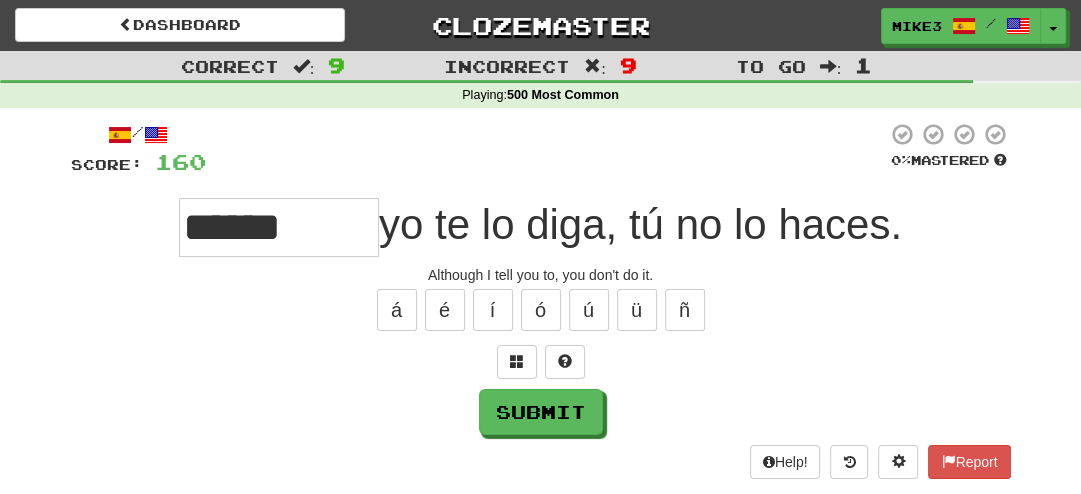 type on "******" 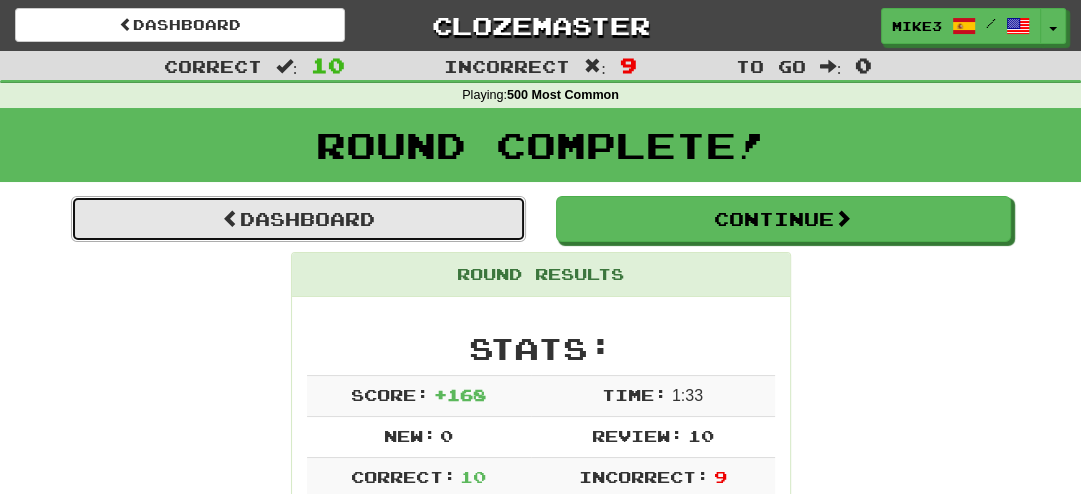 click on "Dashboard" at bounding box center (298, 219) 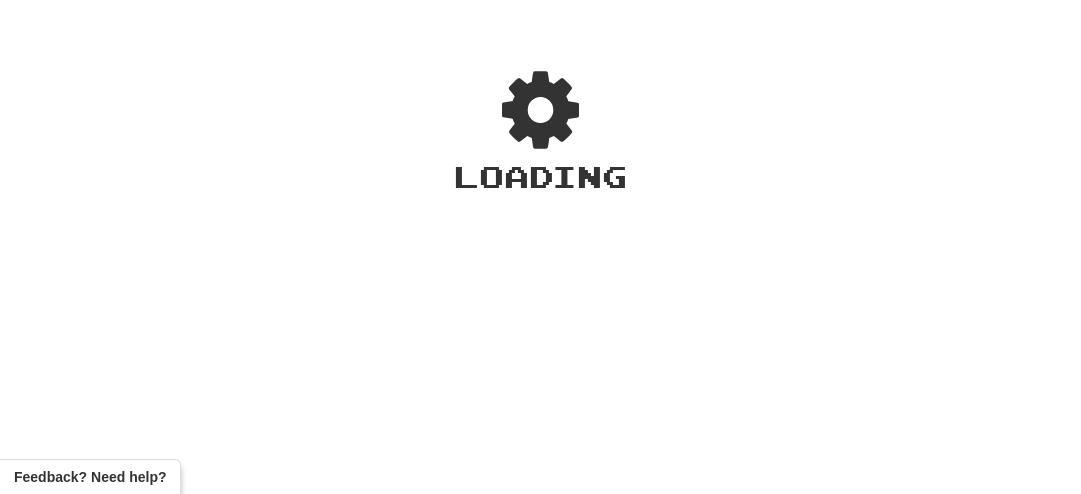 scroll, scrollTop: 0, scrollLeft: 0, axis: both 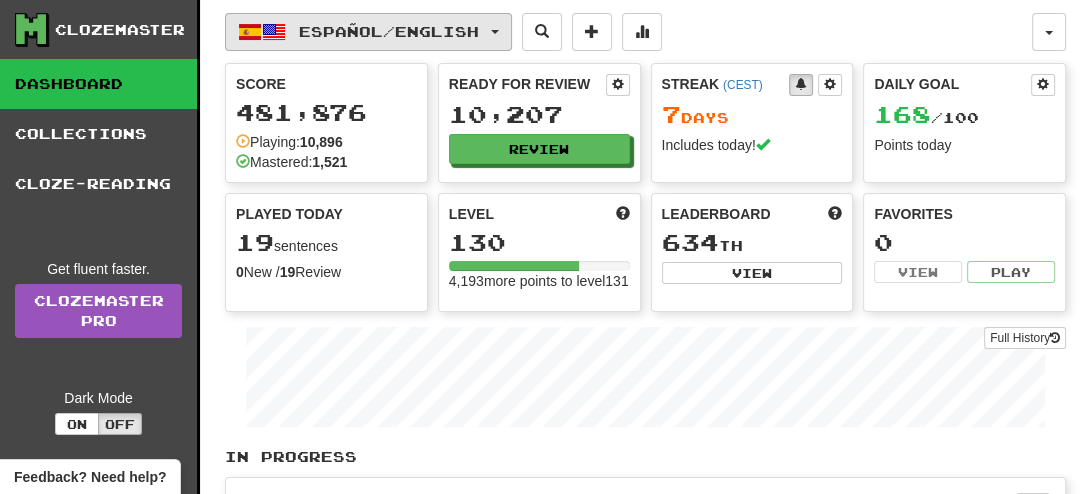 click on "Español  /  English" at bounding box center (389, 31) 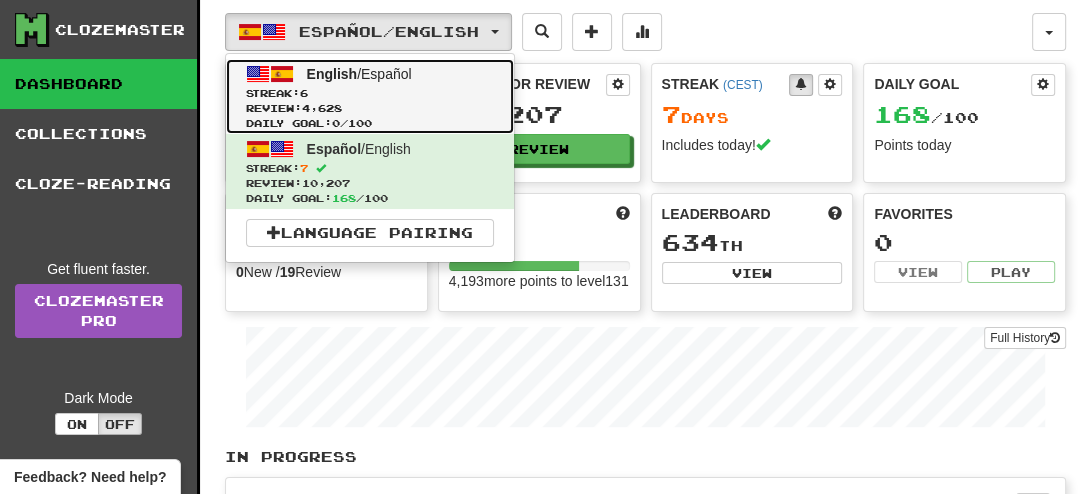 click on "English  /  Español Streak:  6   Review:  4,628 Daily Goal:  0  /  100" at bounding box center (370, 96) 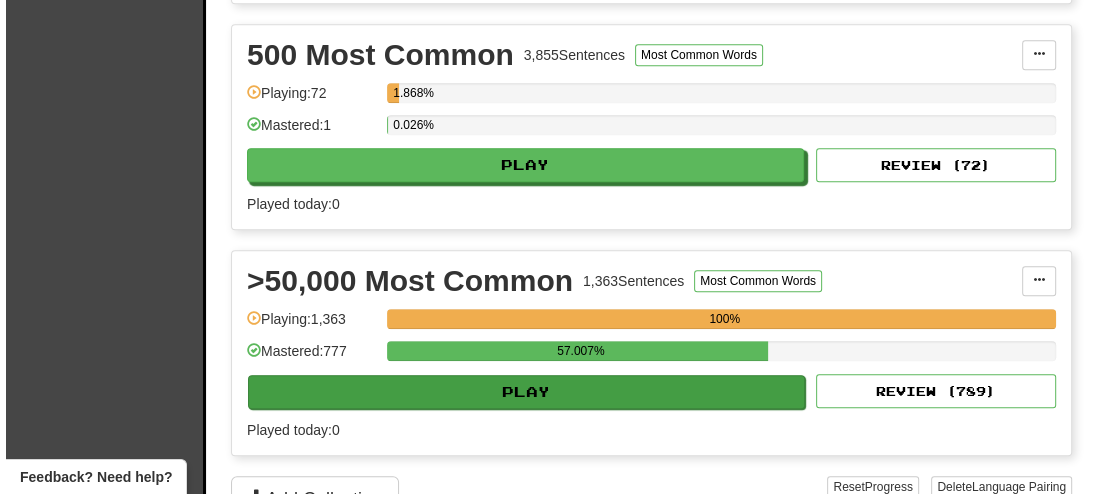 scroll, scrollTop: 708, scrollLeft: 0, axis: vertical 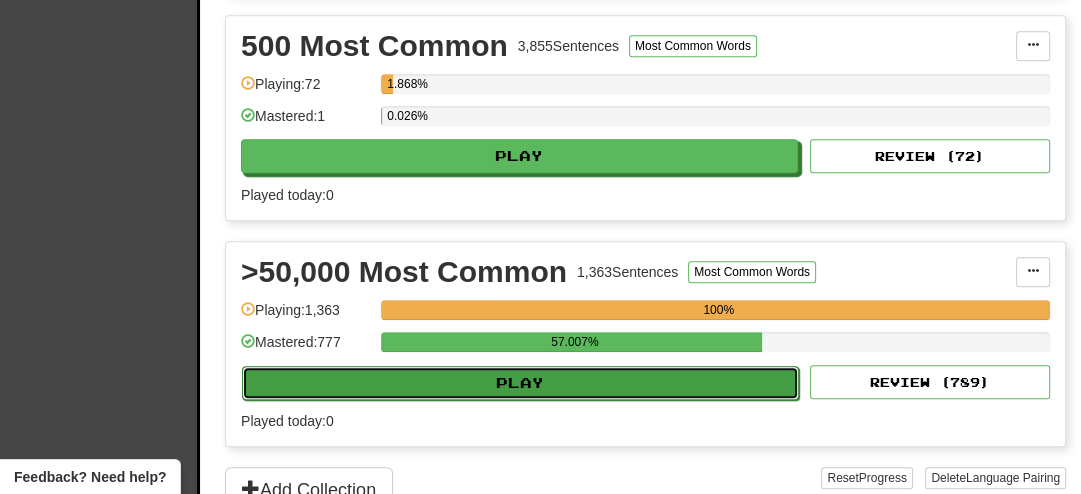 click on "Play" at bounding box center (520, 383) 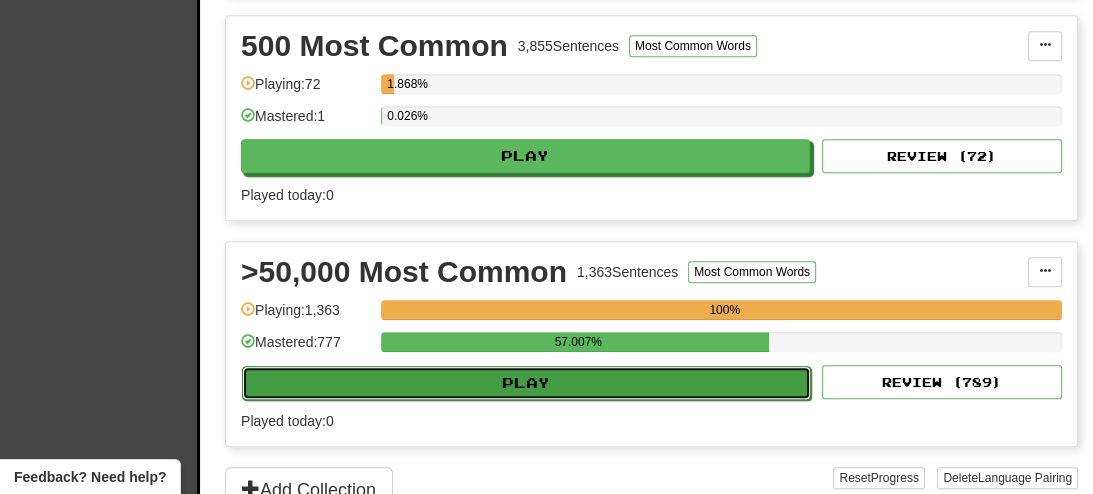 select on "**" 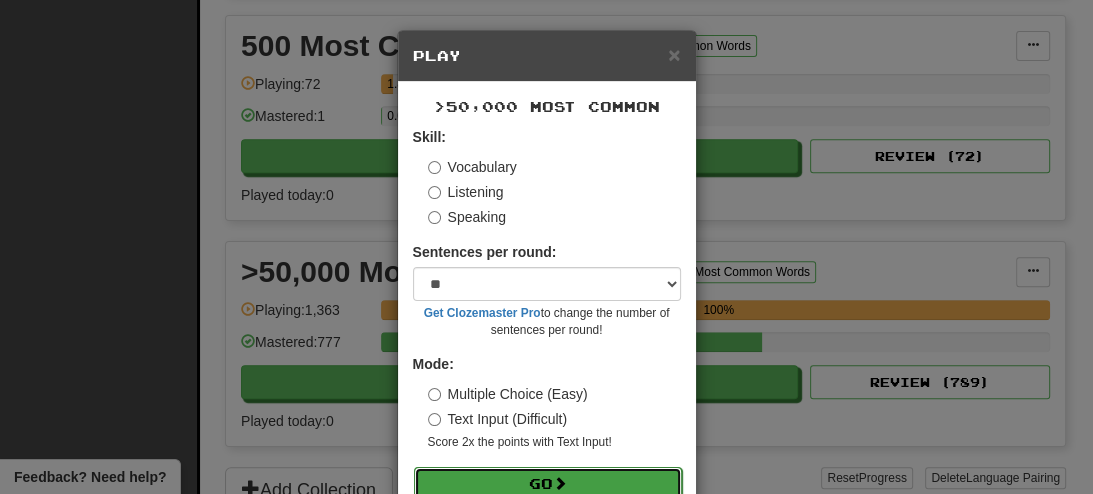 click on "Go" at bounding box center [548, 484] 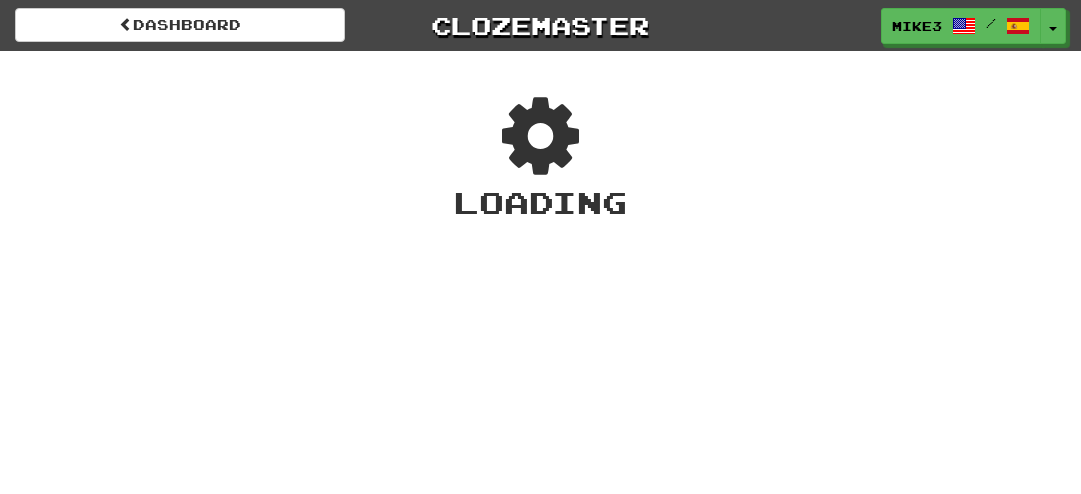 scroll, scrollTop: 0, scrollLeft: 0, axis: both 